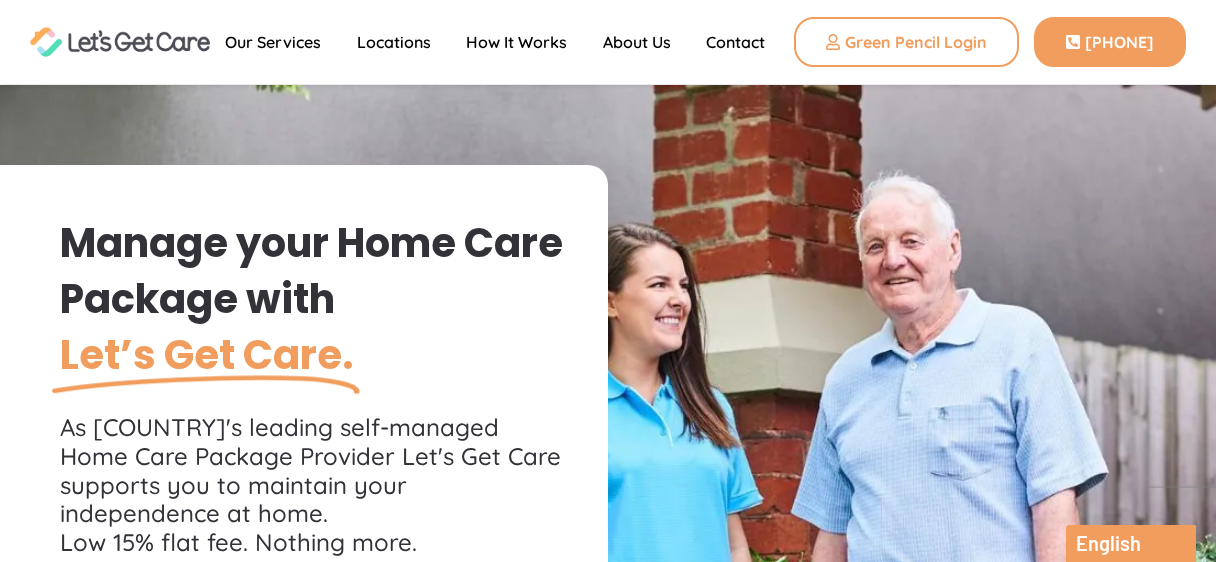 scroll, scrollTop: 0, scrollLeft: 0, axis: both 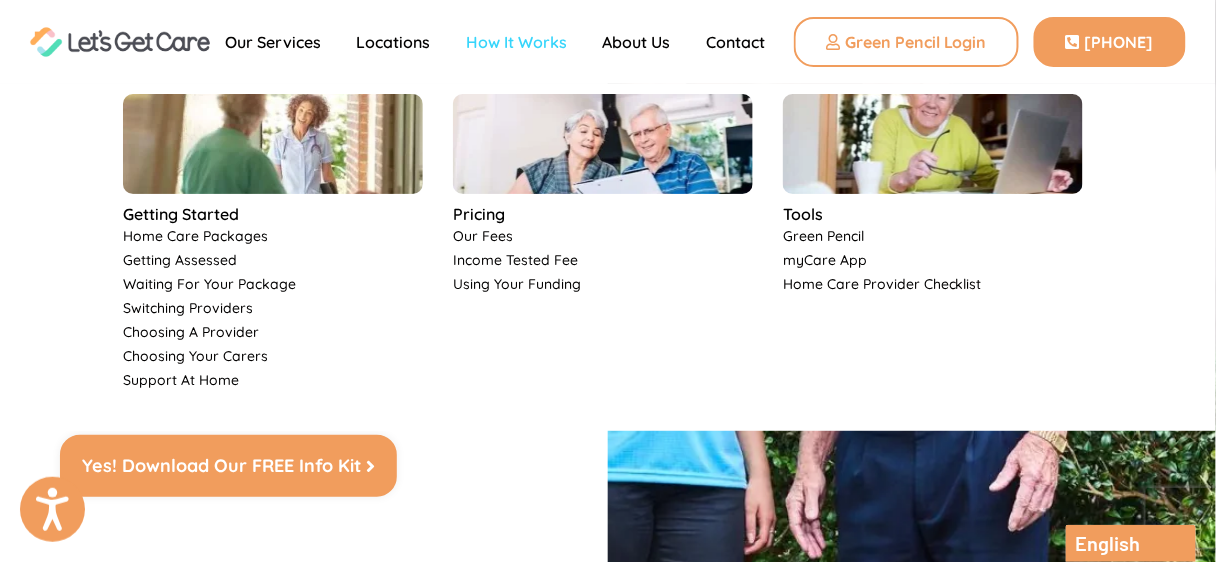 click on "How It Works" at bounding box center (516, 42) 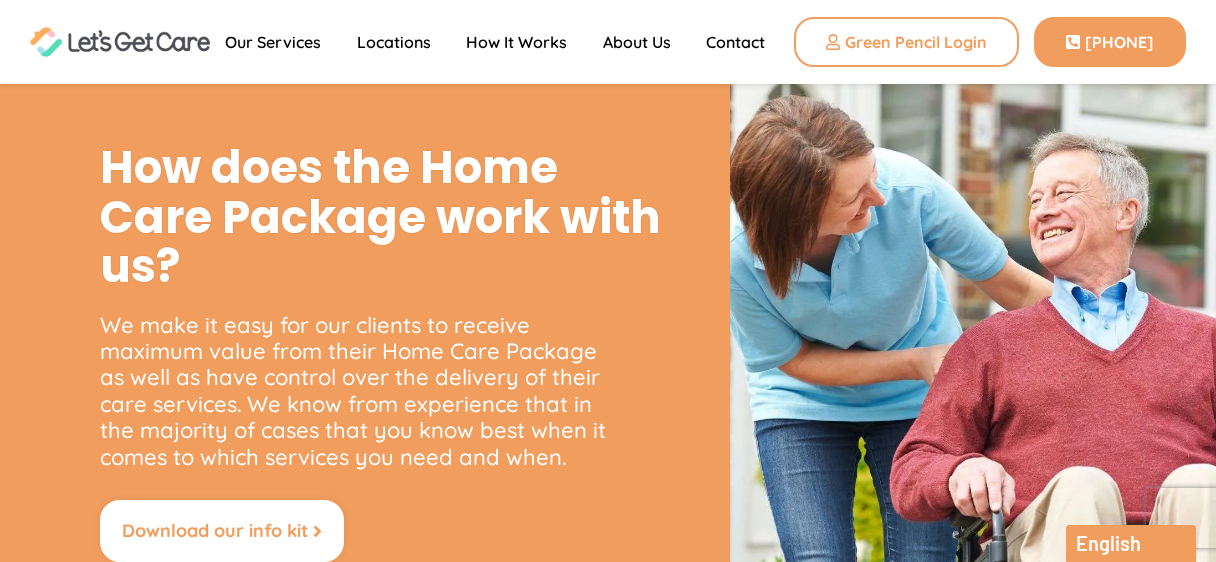 scroll, scrollTop: 0, scrollLeft: 0, axis: both 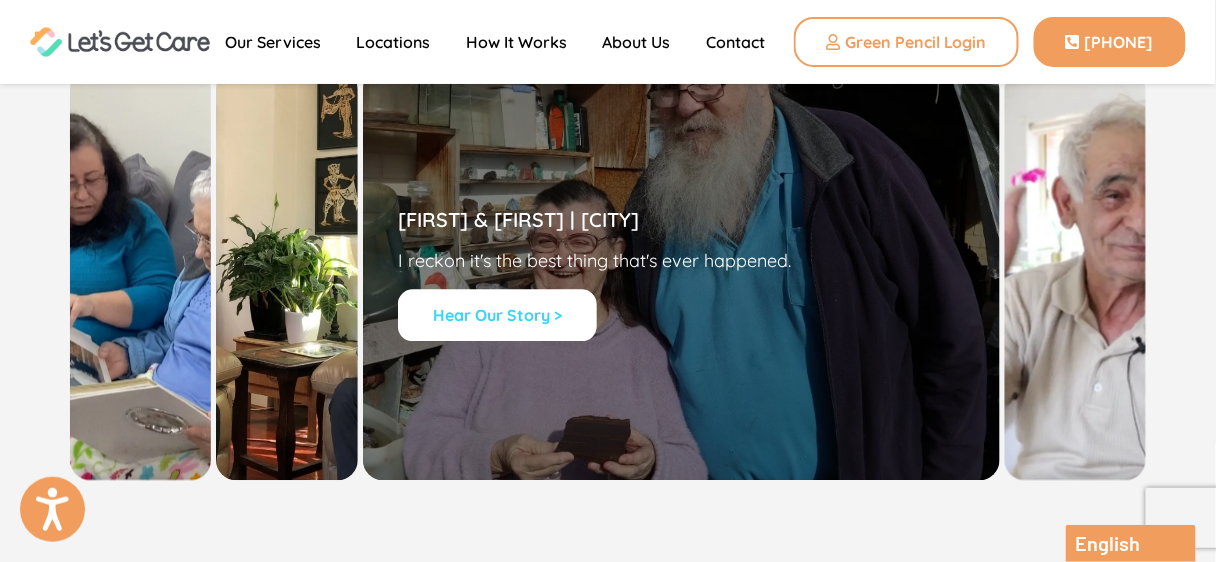 click on "Hear Our Story >" at bounding box center (497, 315) 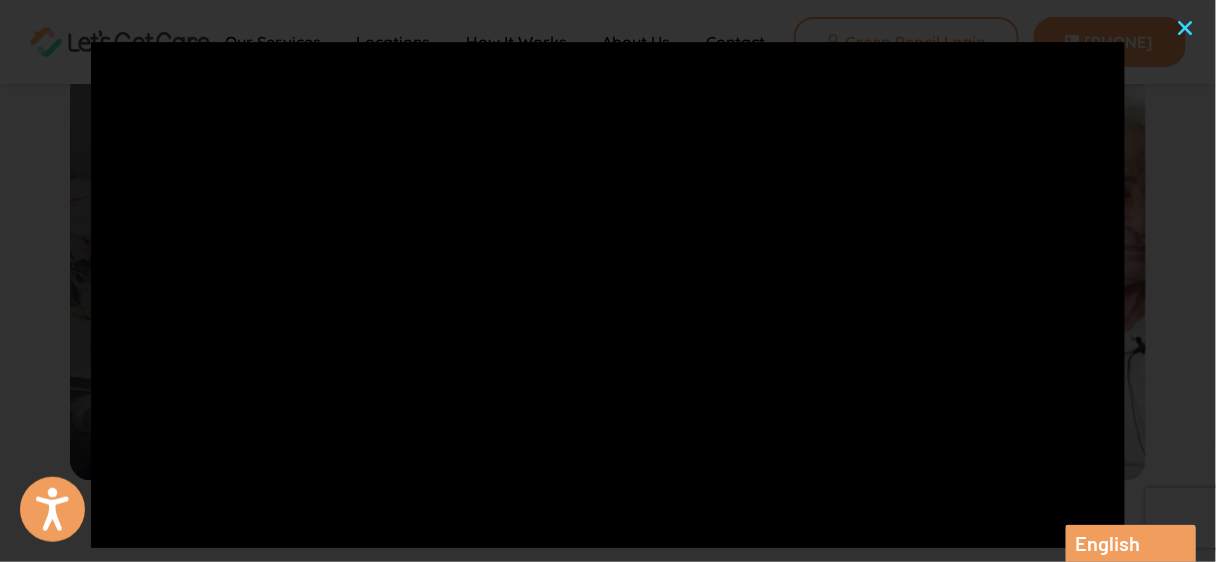 click at bounding box center (1186, 28) 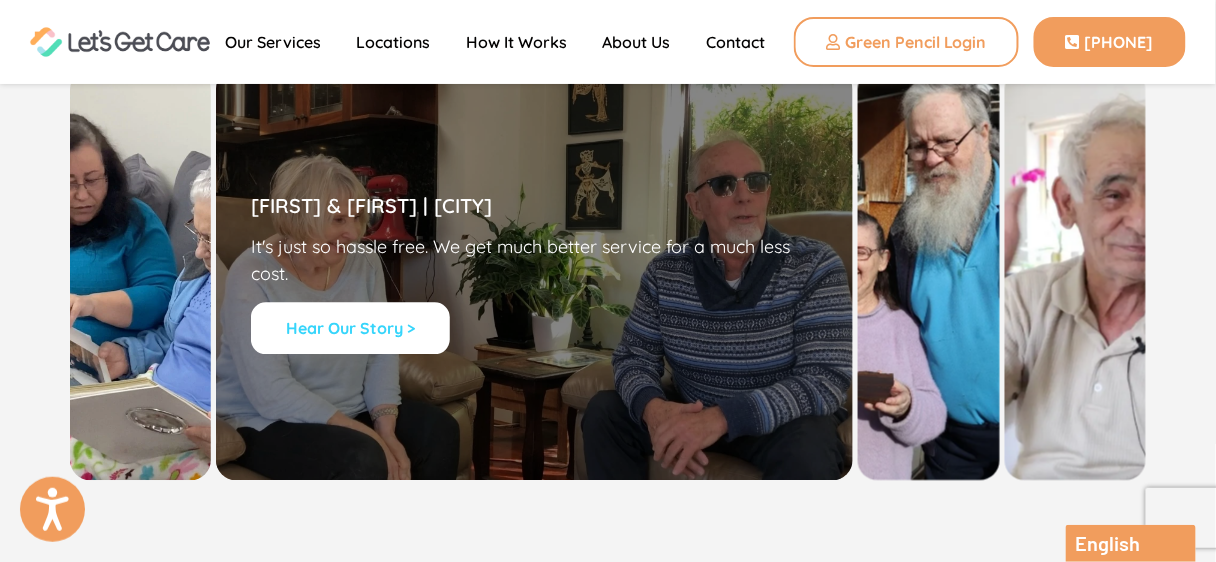 click on "Hear Our Story >" at bounding box center [350, 328] 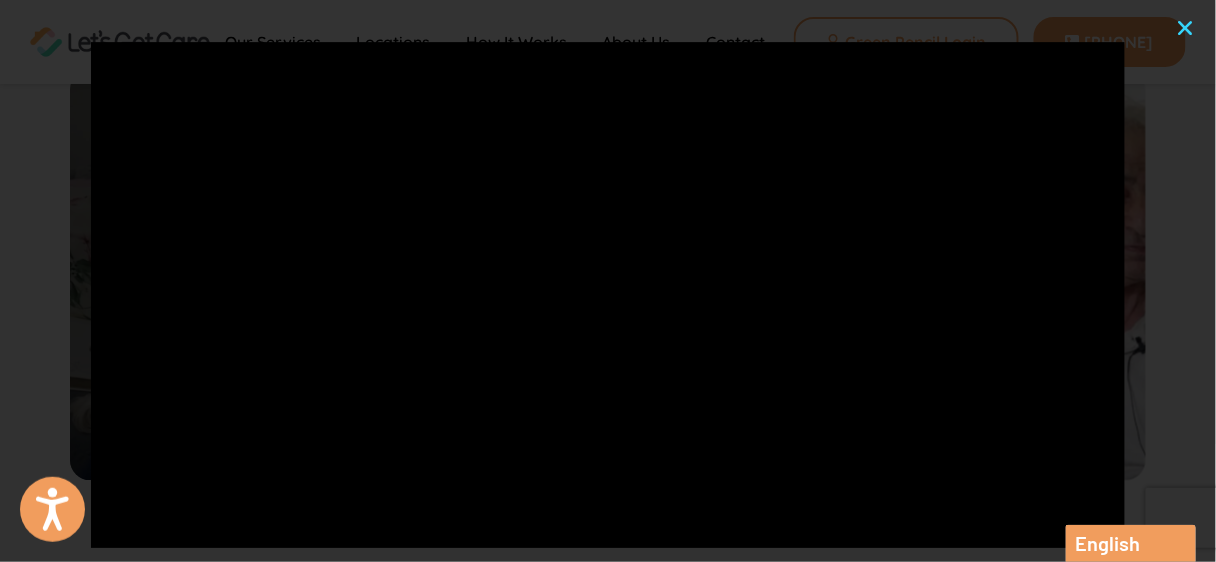 click at bounding box center (1186, 28) 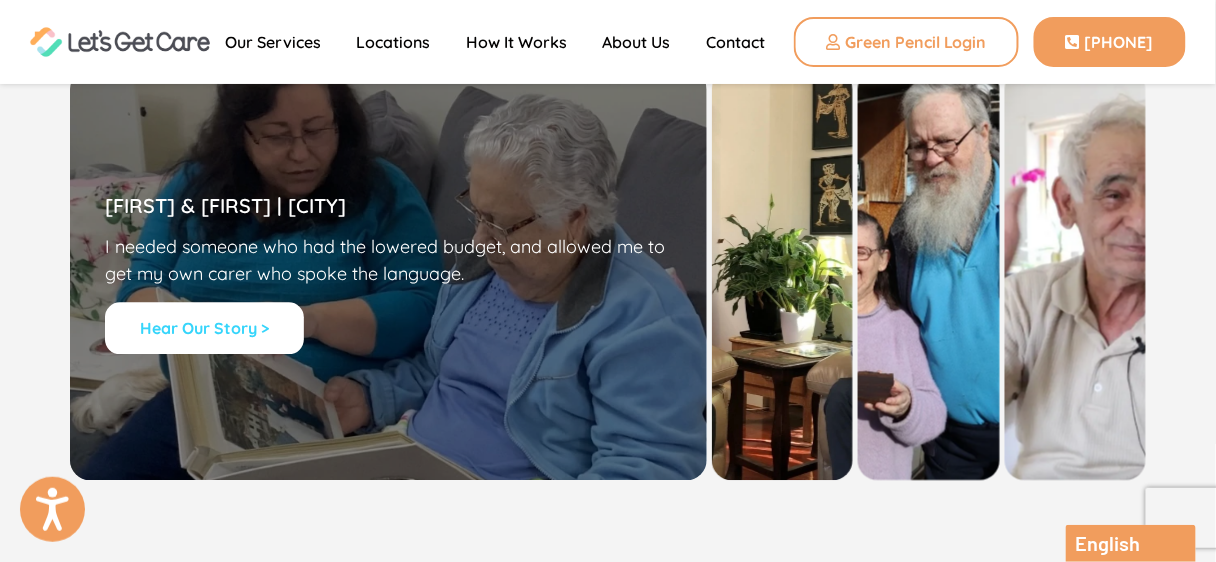 click on "Hear Our Story >" at bounding box center [204, 328] 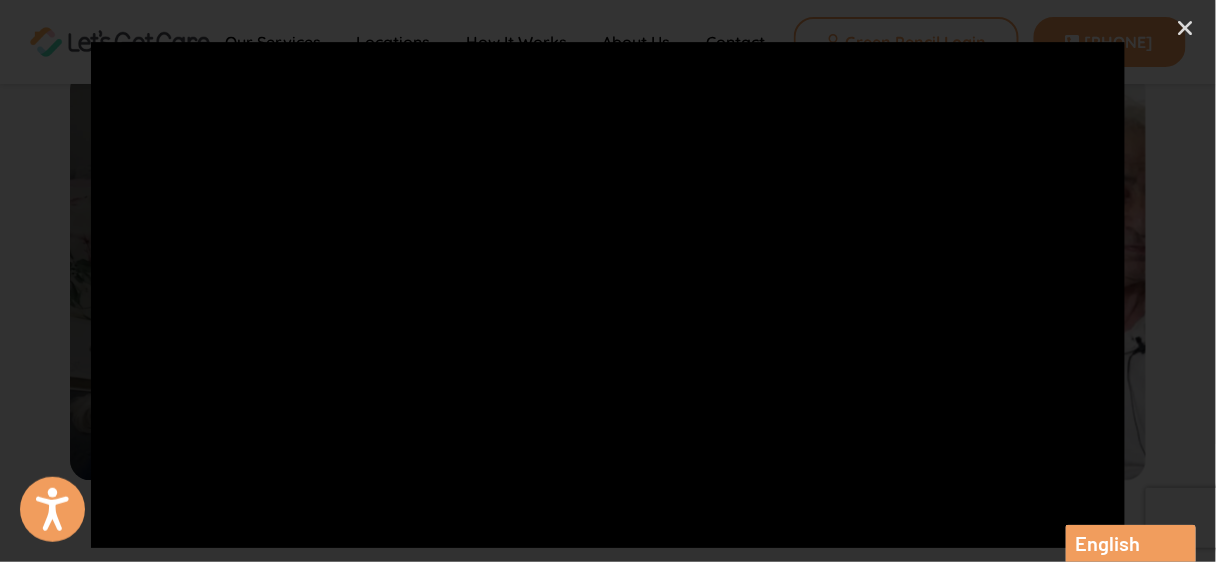 click at bounding box center (608, 281) 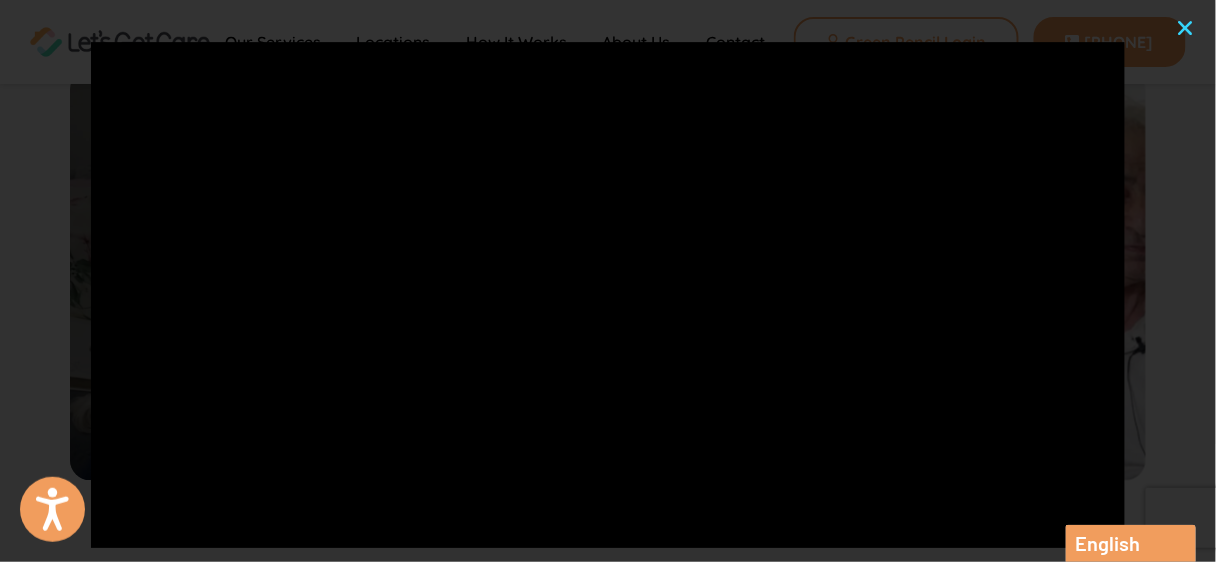 click at bounding box center (1186, 28) 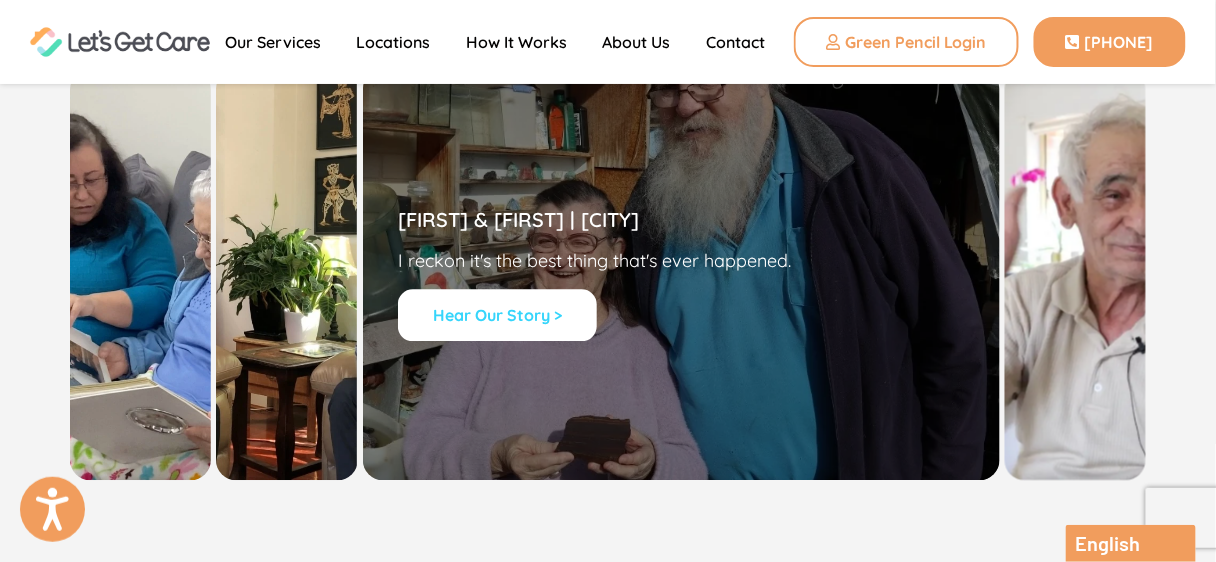 click on "Hear Our Story >" at bounding box center (497, 315) 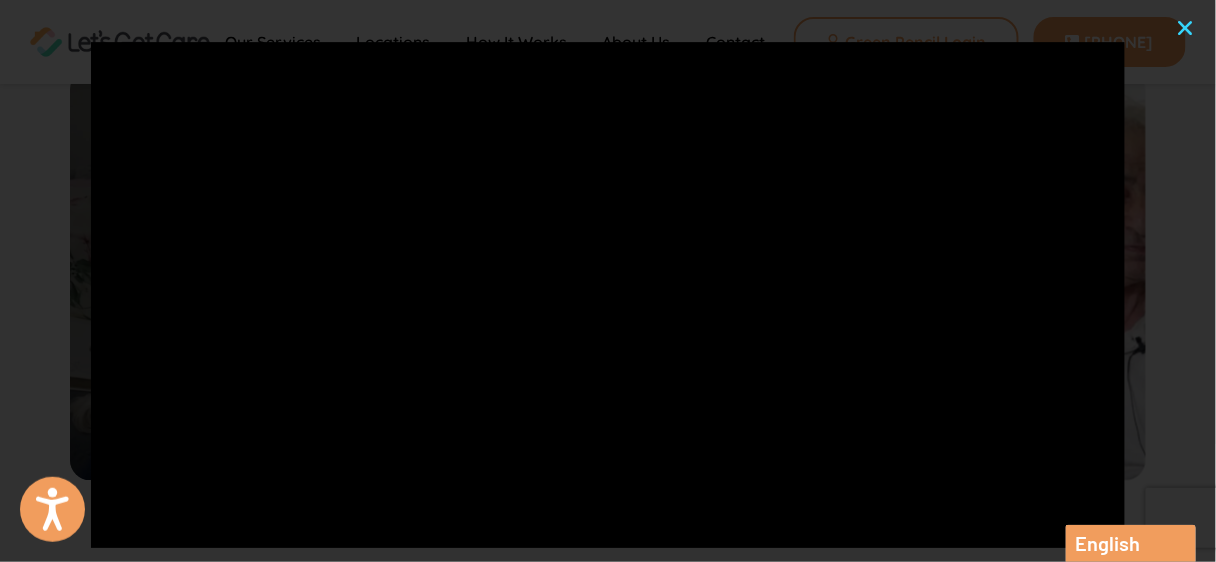 click at bounding box center [1186, 28] 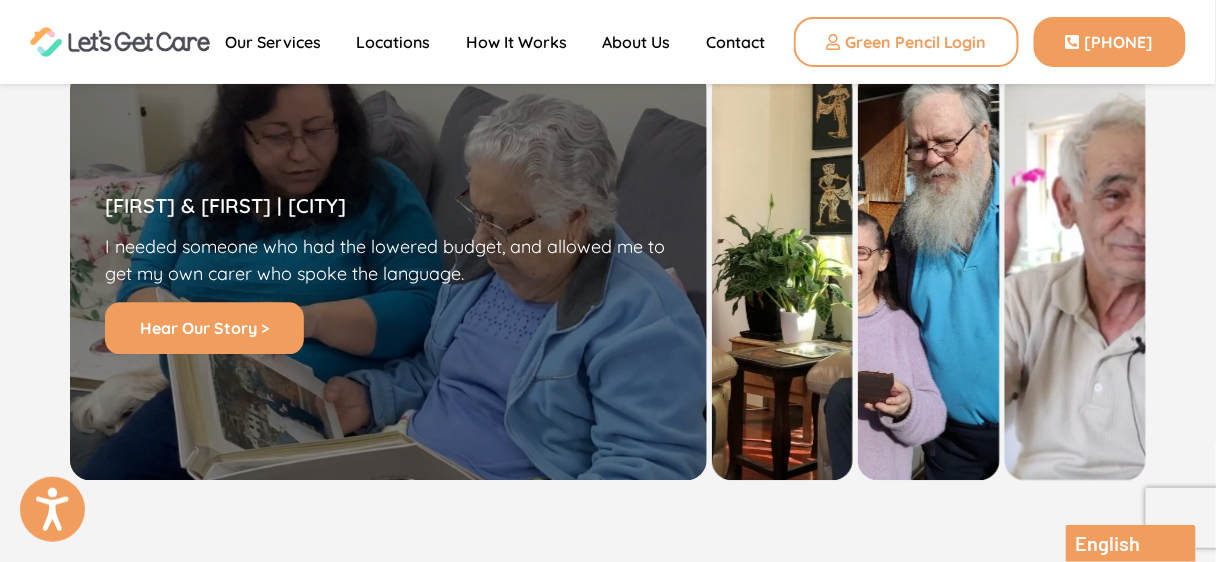 click at bounding box center (120, 41) 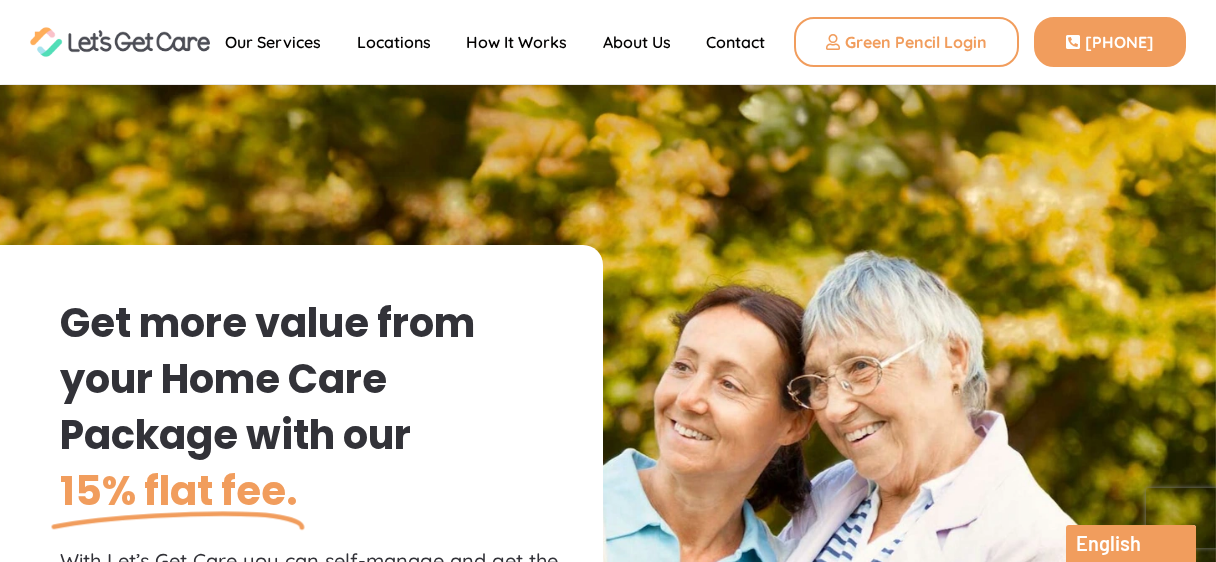 scroll, scrollTop: 0, scrollLeft: 0, axis: both 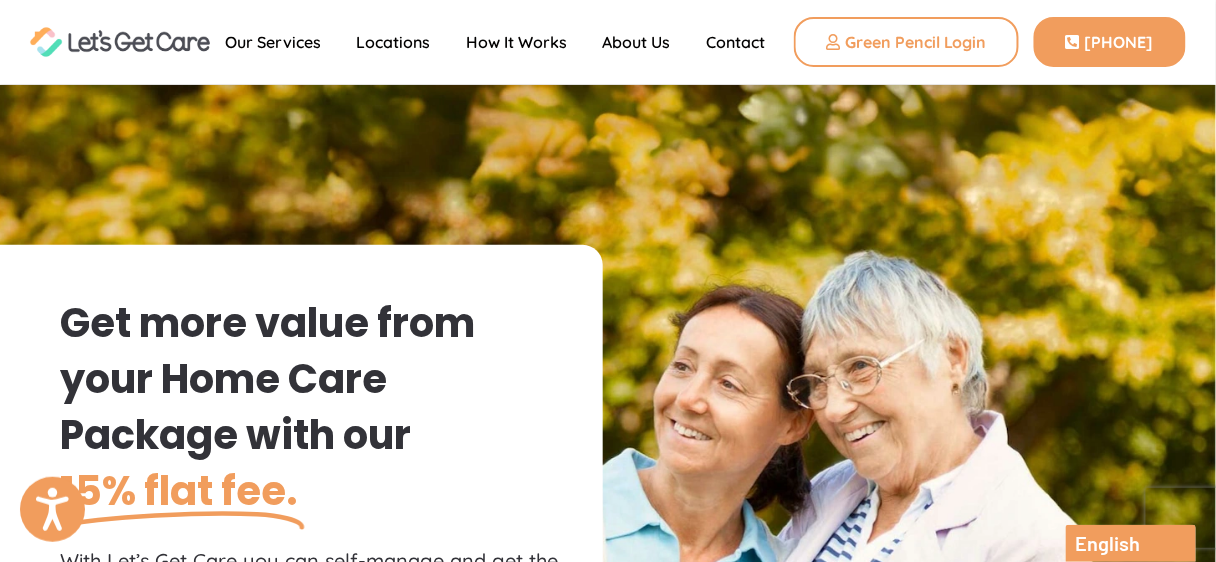 click on "Our Services
Close Our Services
Open Our Services
Personal Care
Nursing Care
Respite Care
Allied Health & Therapy
Domestic & Household Assistance
Social Support
Locations
Close Locations
Open Locations
[STATE]
[STATE]" at bounding box center [608, 42] 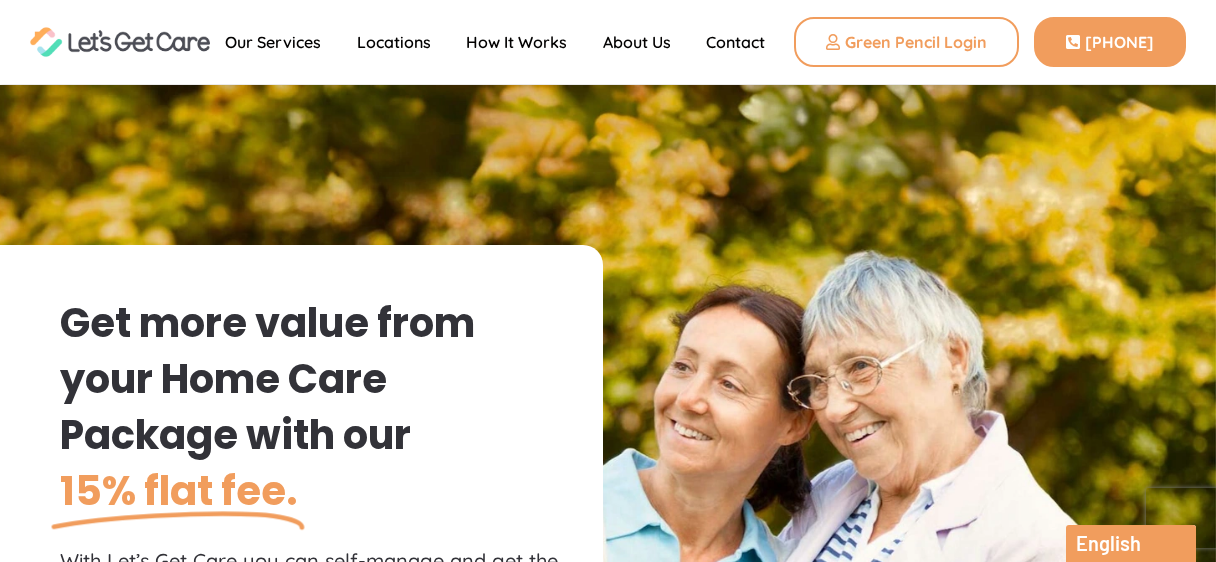 scroll, scrollTop: 0, scrollLeft: 0, axis: both 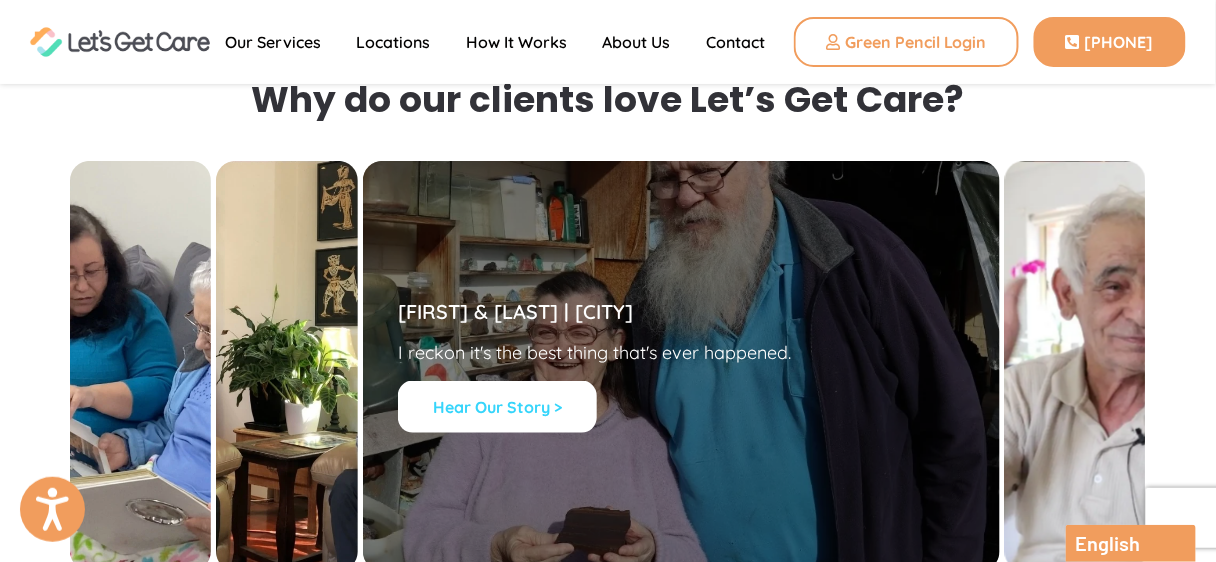 click on "Hear Our Story >" at bounding box center (497, 407) 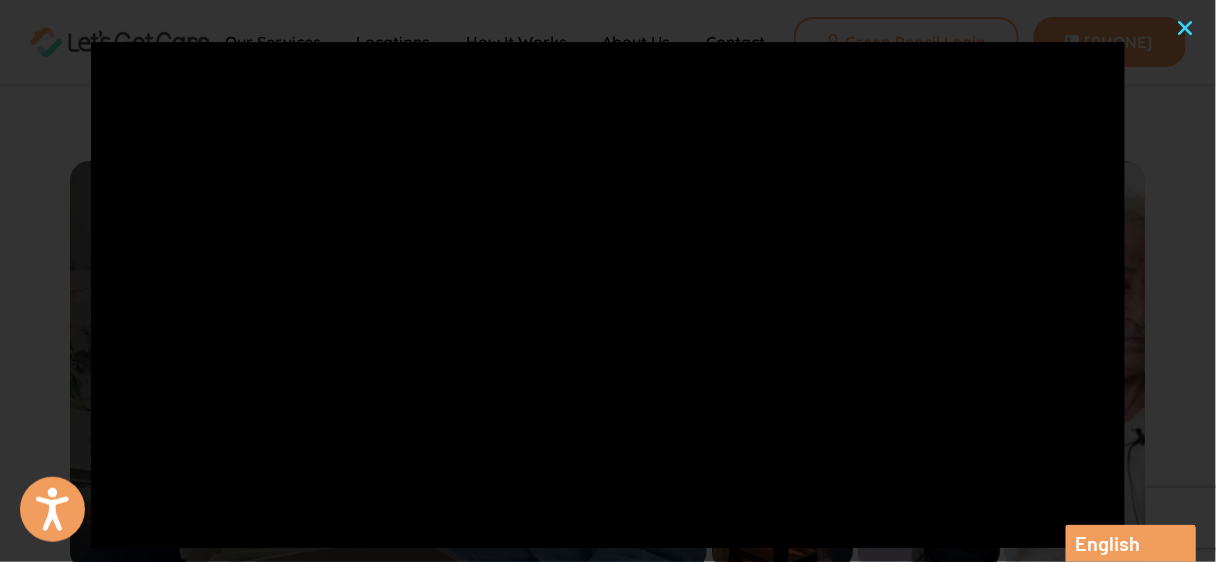 click at bounding box center (1186, 28) 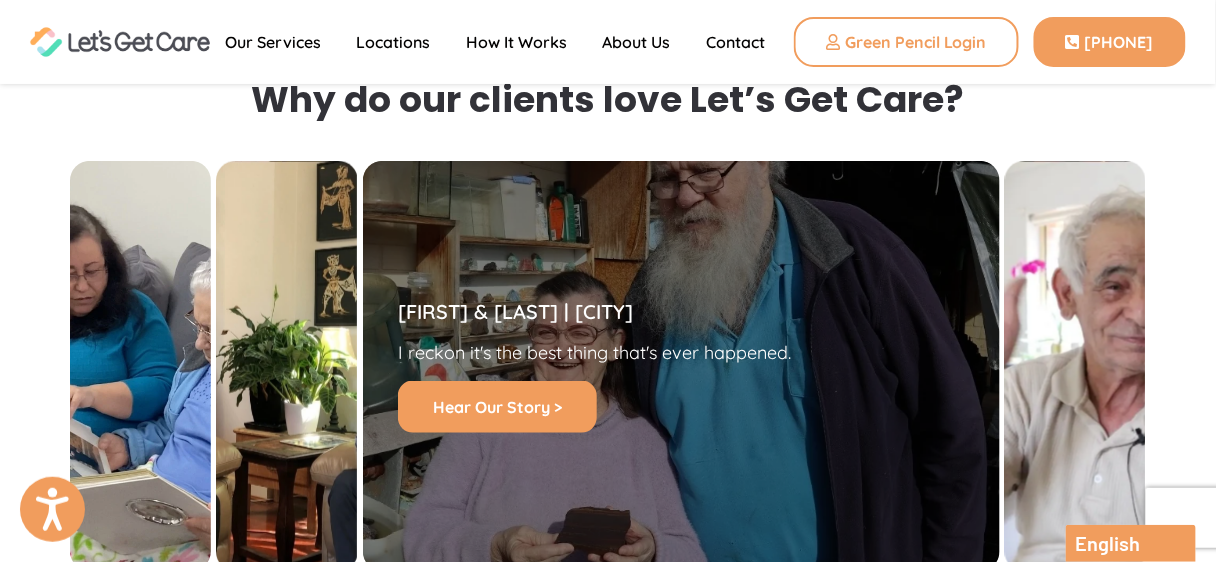 click on "I reckon it's the best thing that's ever happened." at bounding box center [681, 352] 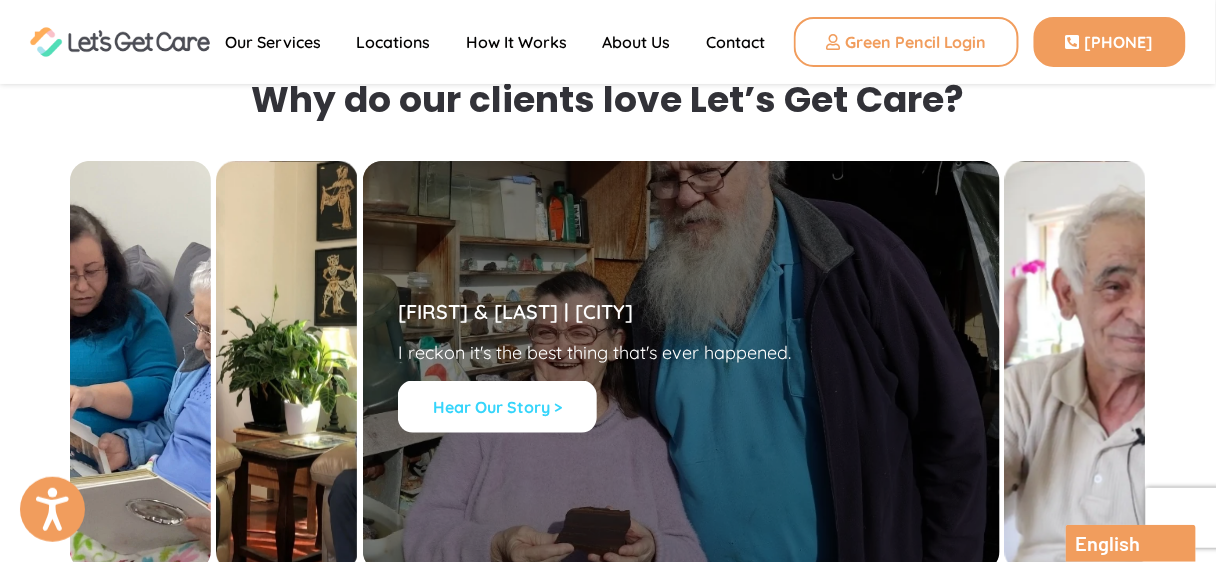 click on "Hear Our Story >" at bounding box center (497, 407) 